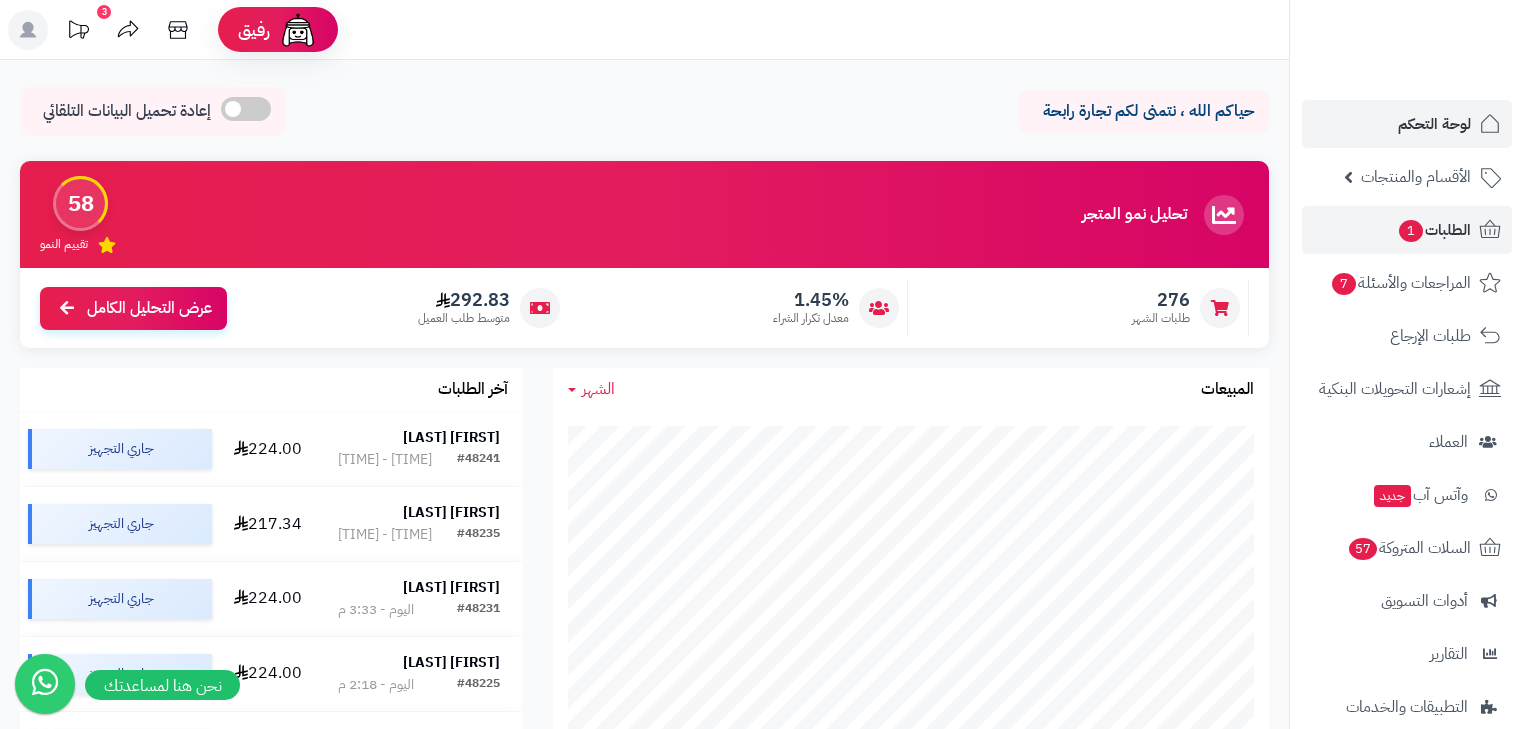scroll, scrollTop: 480, scrollLeft: 0, axis: vertical 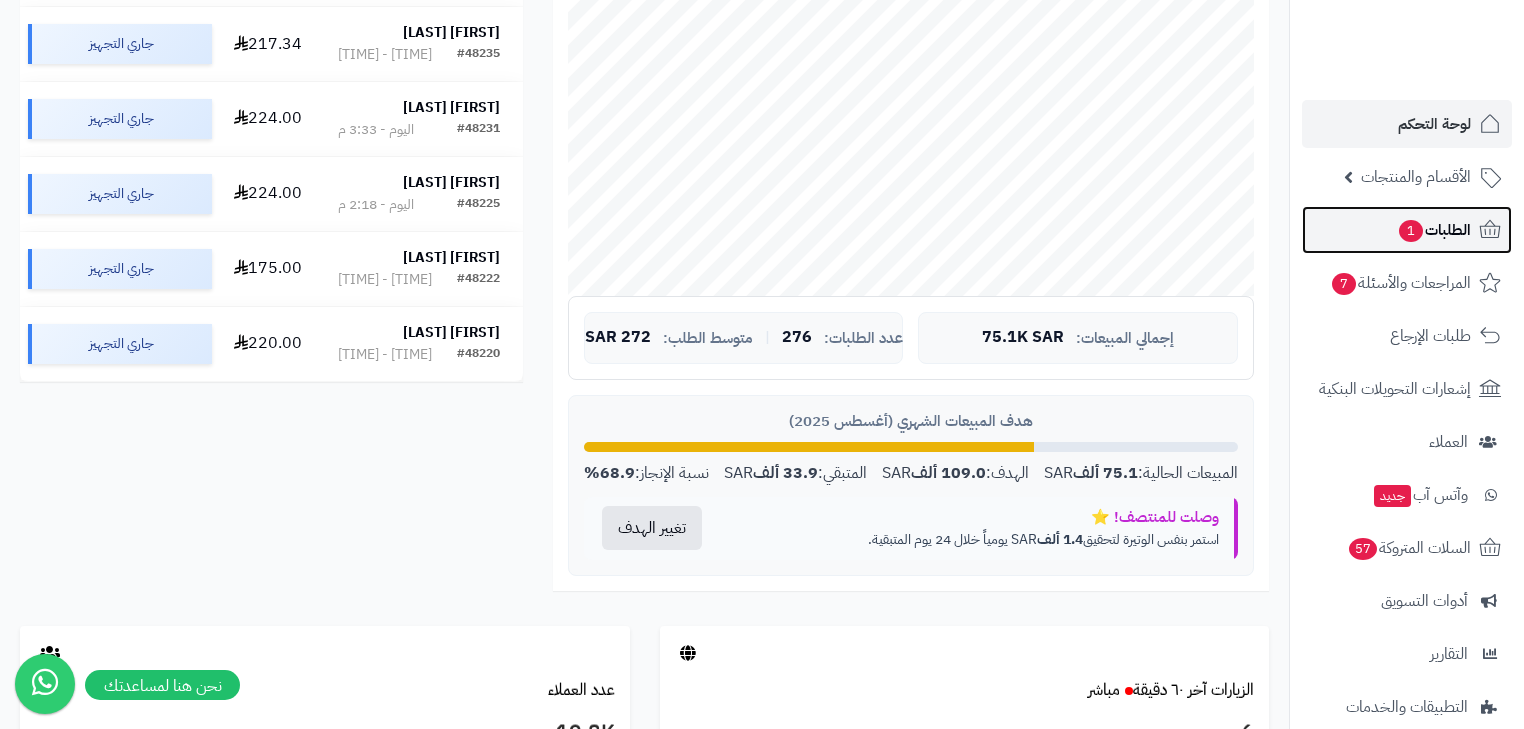 click on "الطلبات  1" at bounding box center (1407, 230) 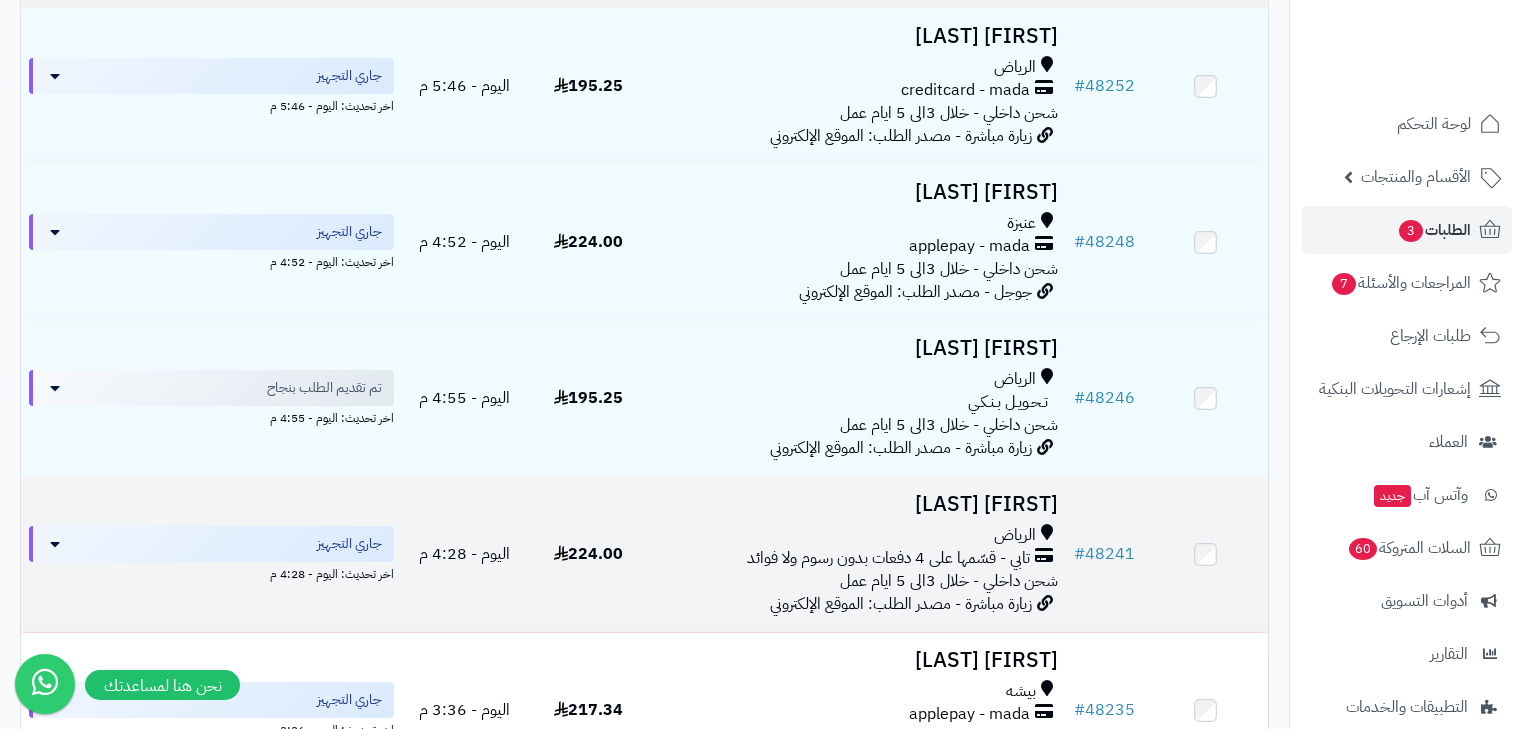scroll, scrollTop: 160, scrollLeft: 0, axis: vertical 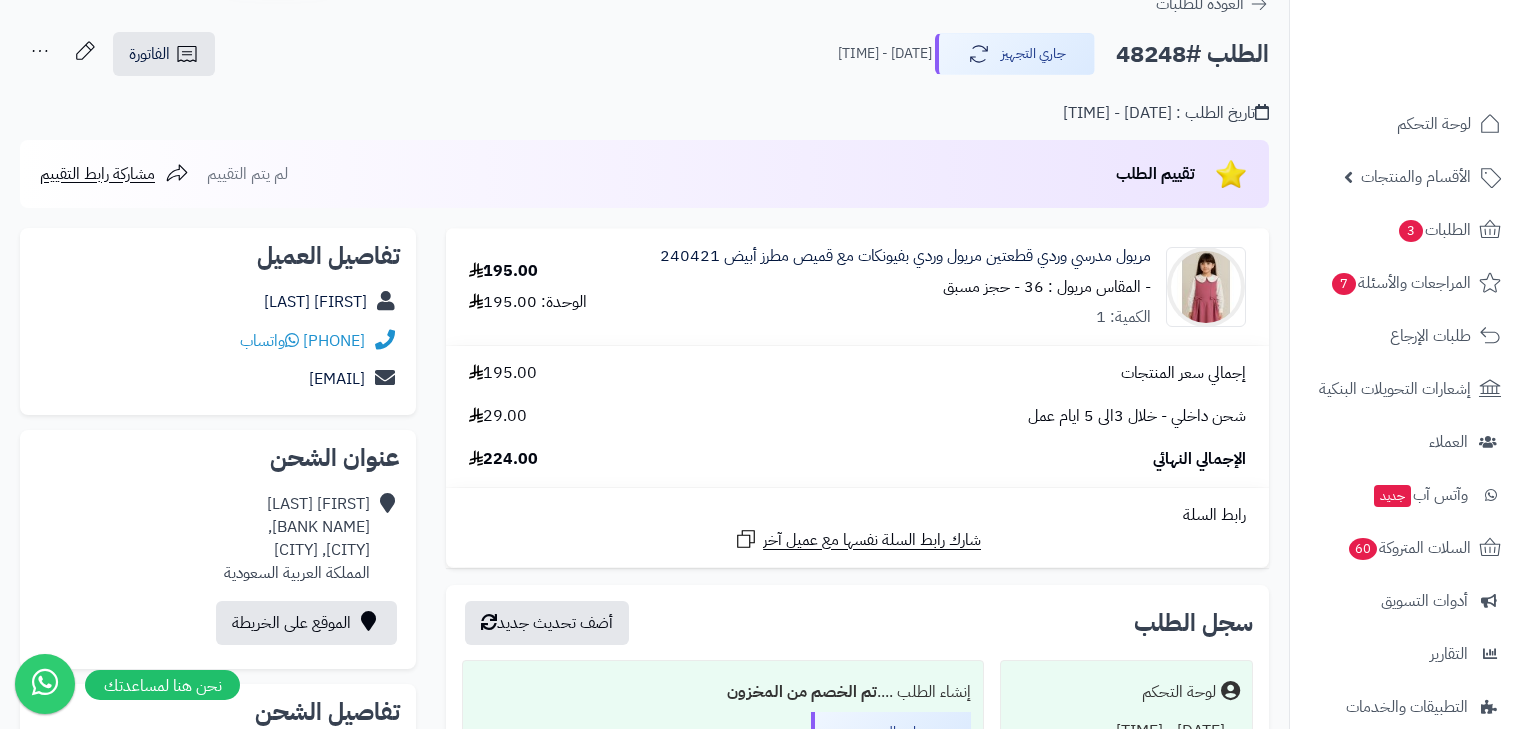 click 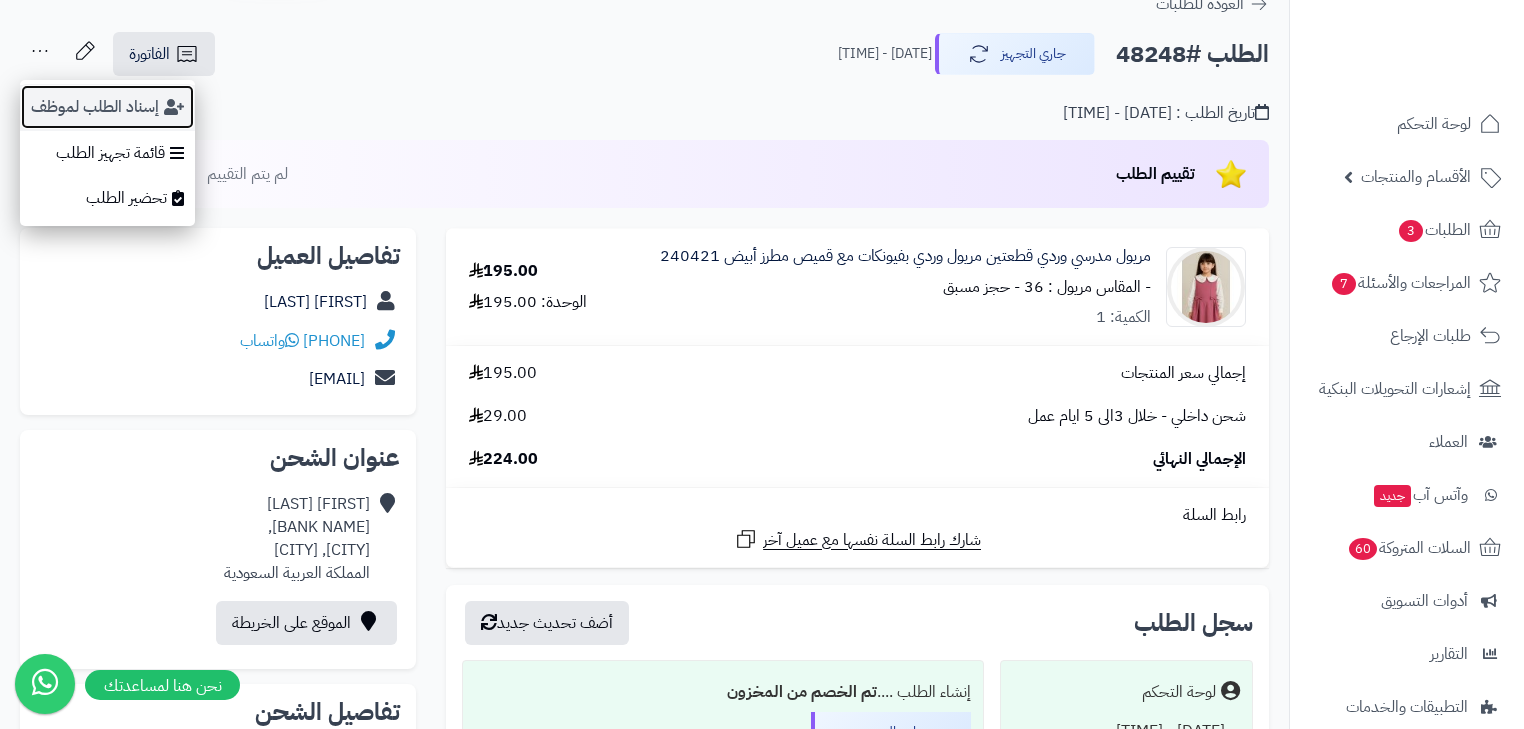 click on "إسناد الطلب لموظف" at bounding box center [107, 107] 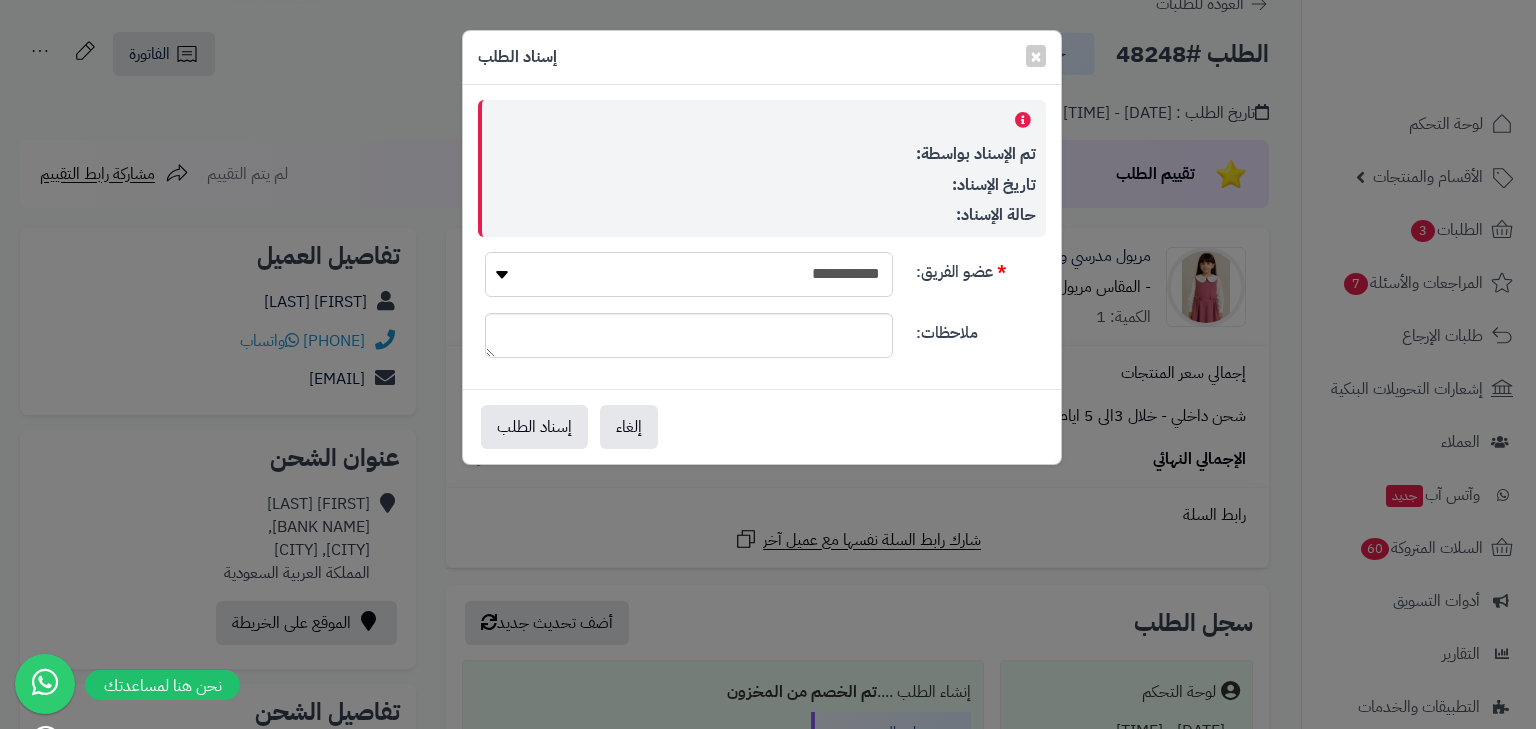 click on "**********" at bounding box center [689, 274] 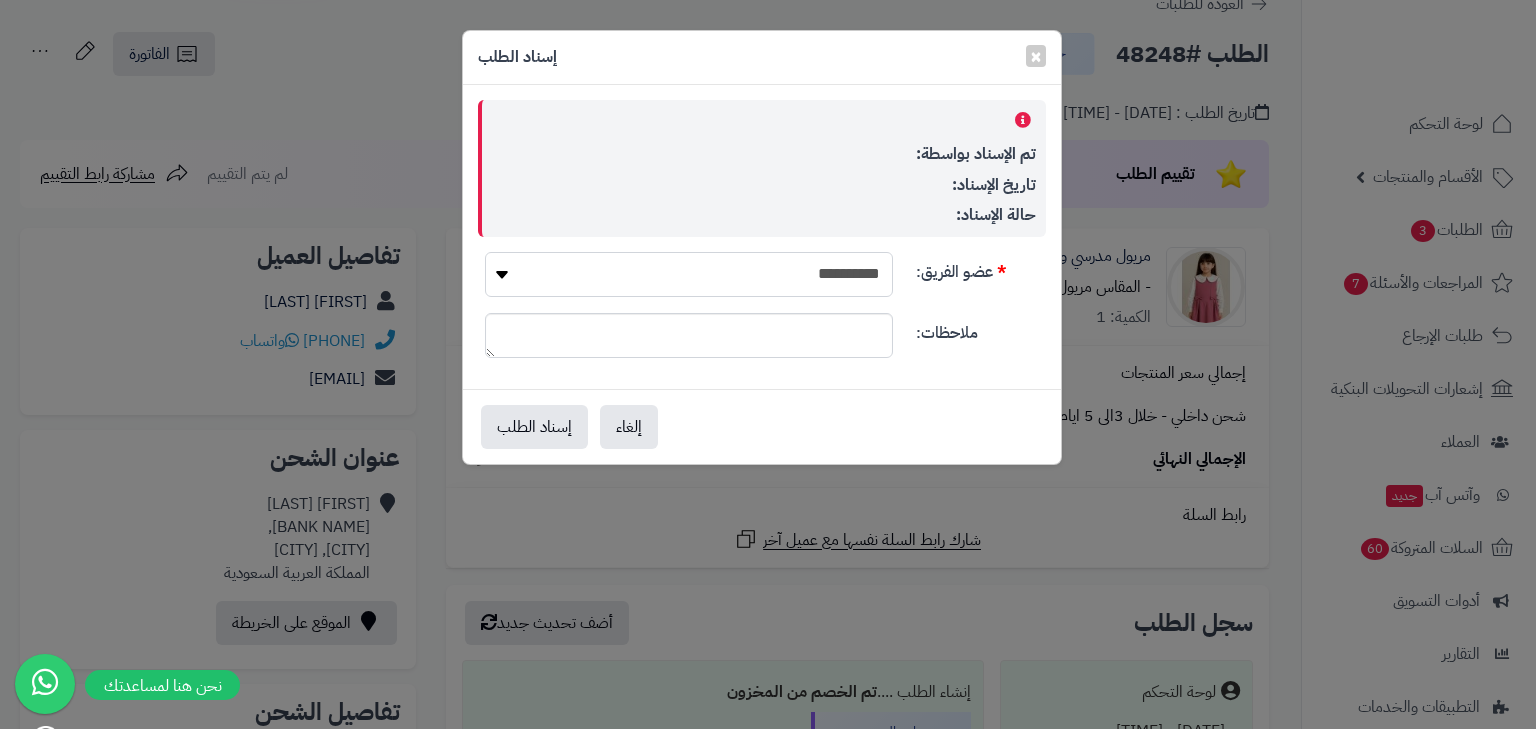click on "**********" at bounding box center [689, 274] 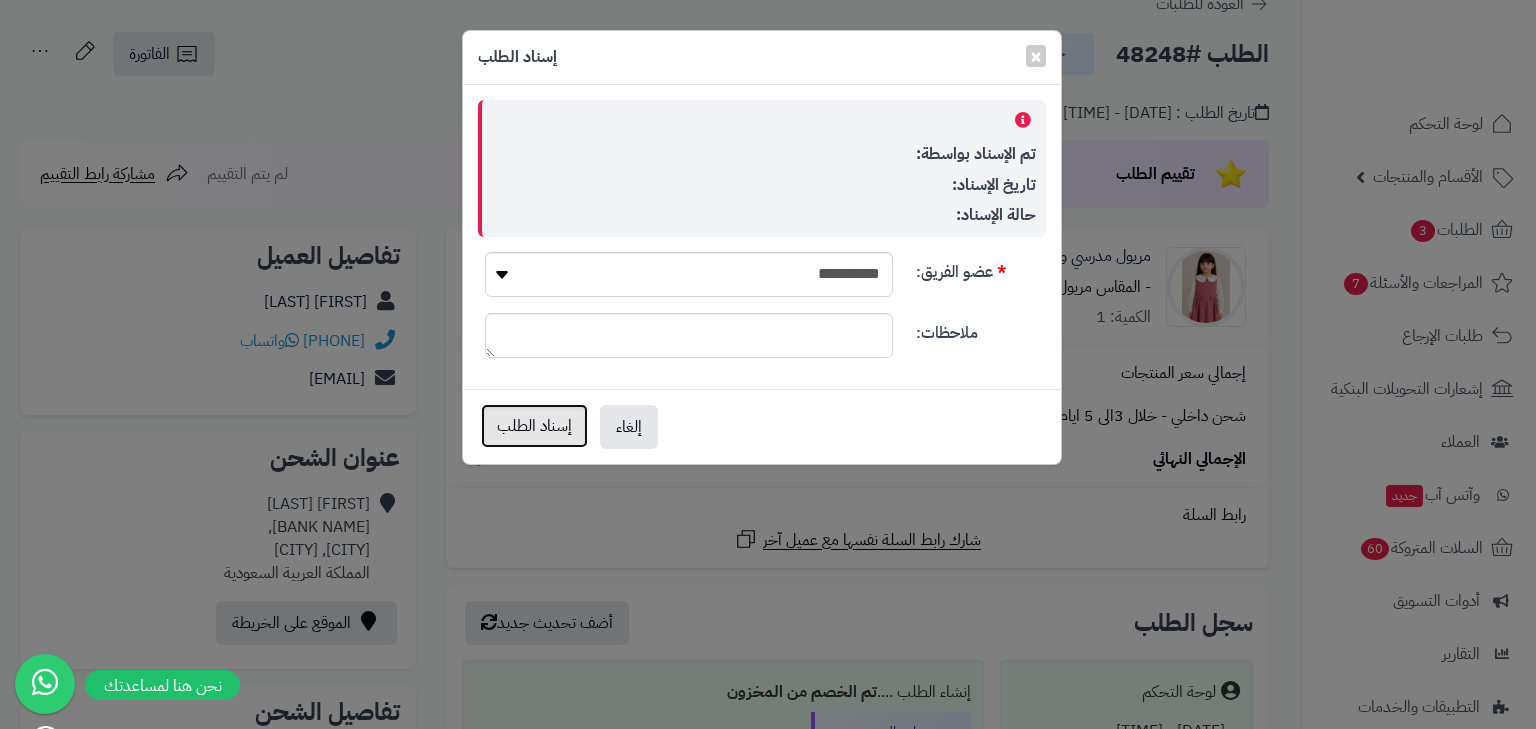click on "إسناد الطلب" at bounding box center (534, 426) 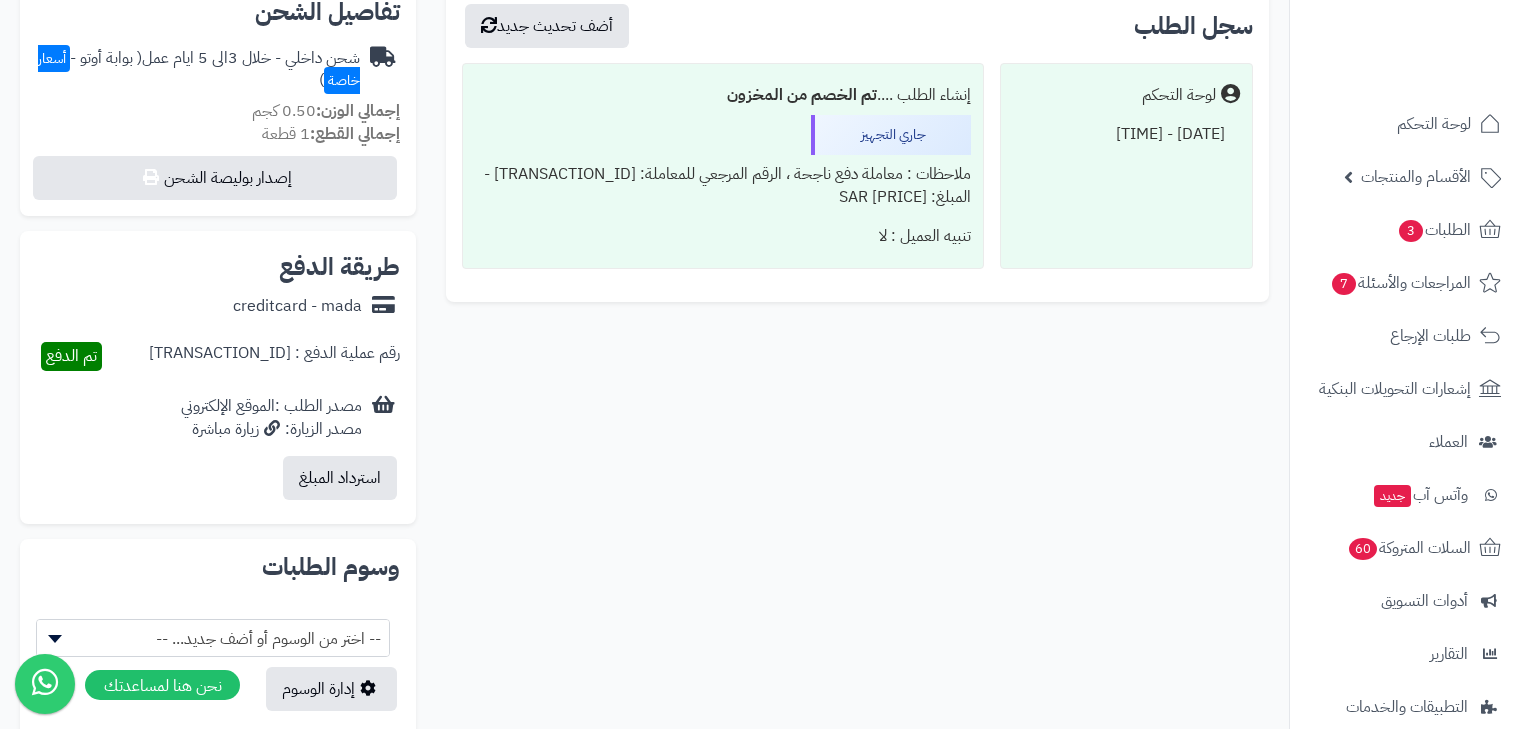 scroll, scrollTop: 400, scrollLeft: 0, axis: vertical 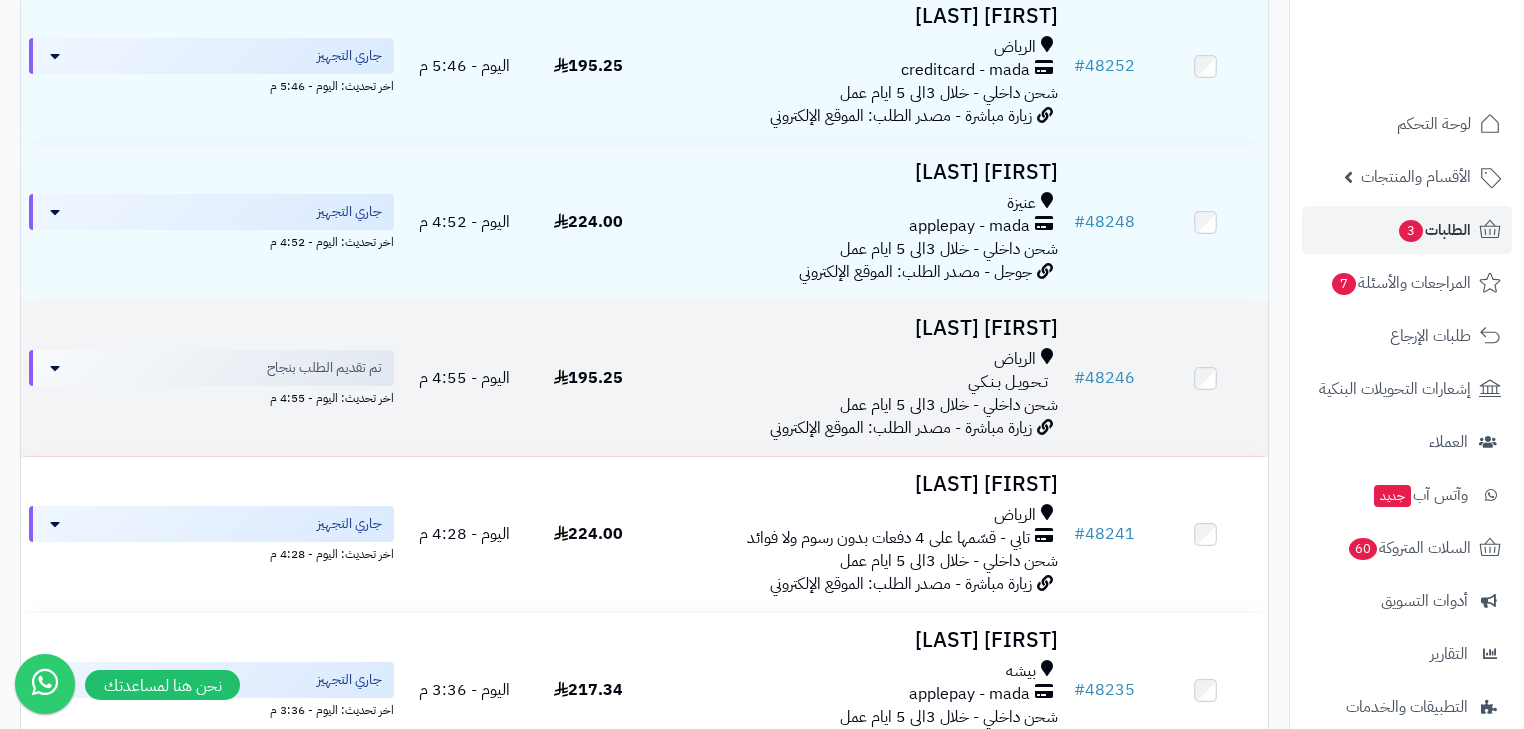 click at bounding box center (1205, 378) 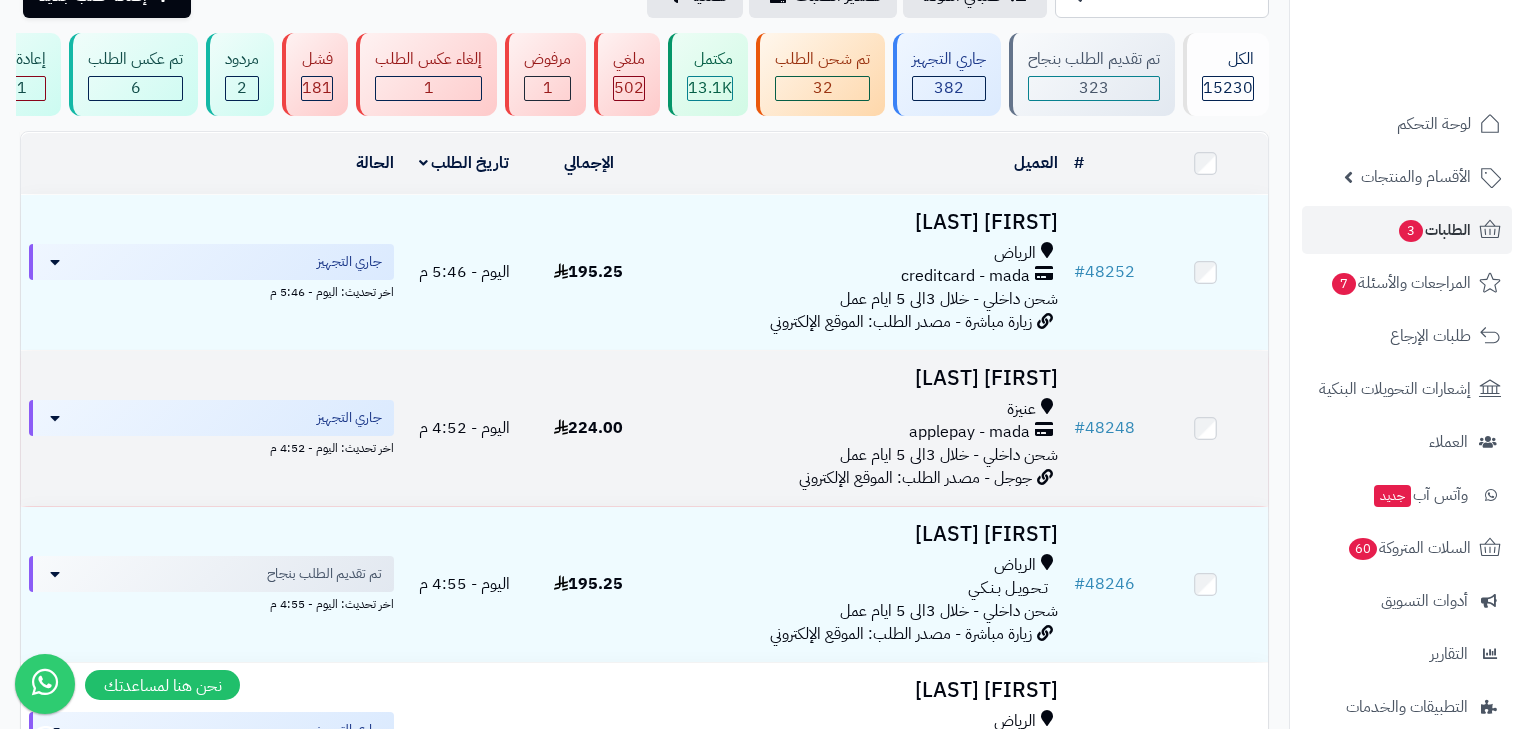 scroll, scrollTop: 80, scrollLeft: 0, axis: vertical 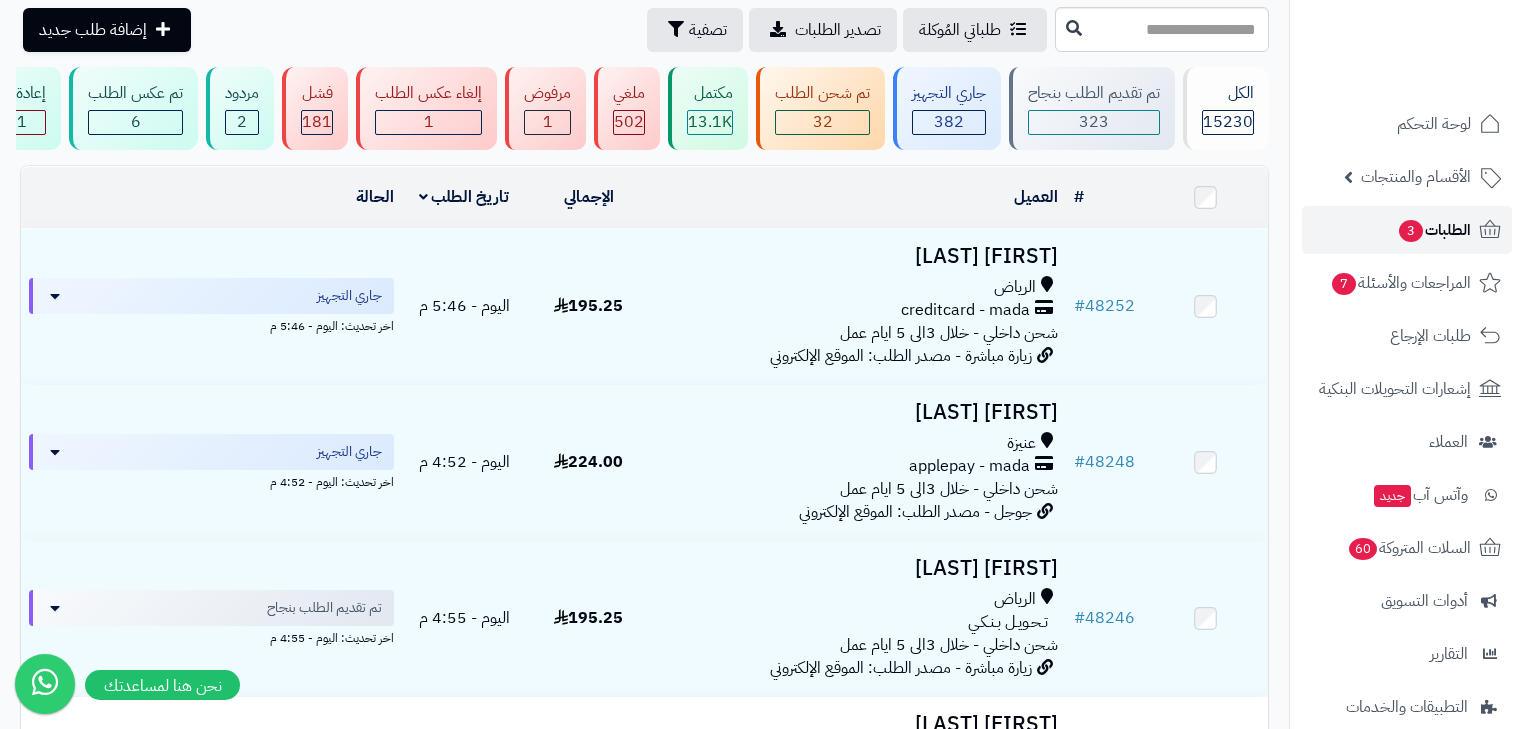 click on "3" at bounding box center [1411, 231] 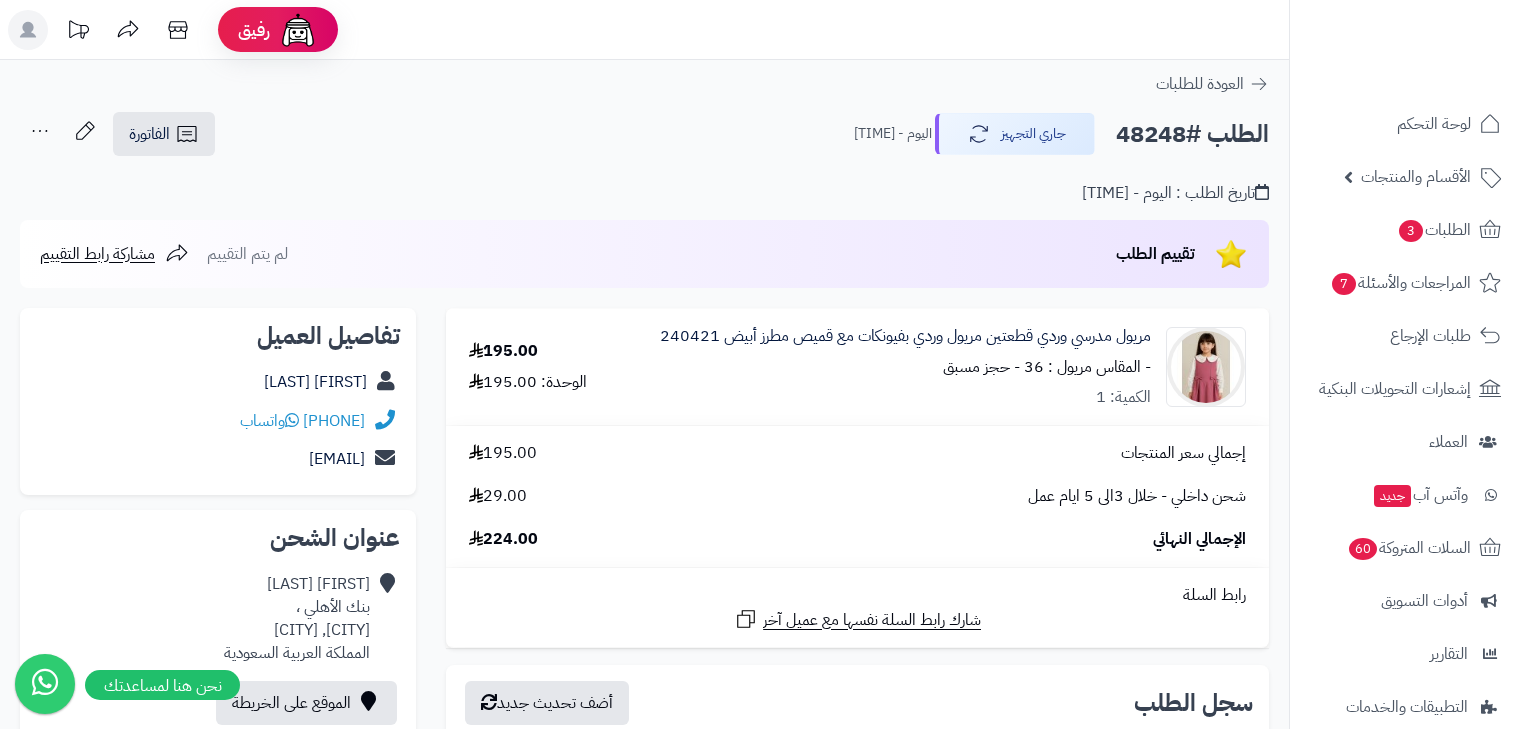 scroll, scrollTop: 80, scrollLeft: 0, axis: vertical 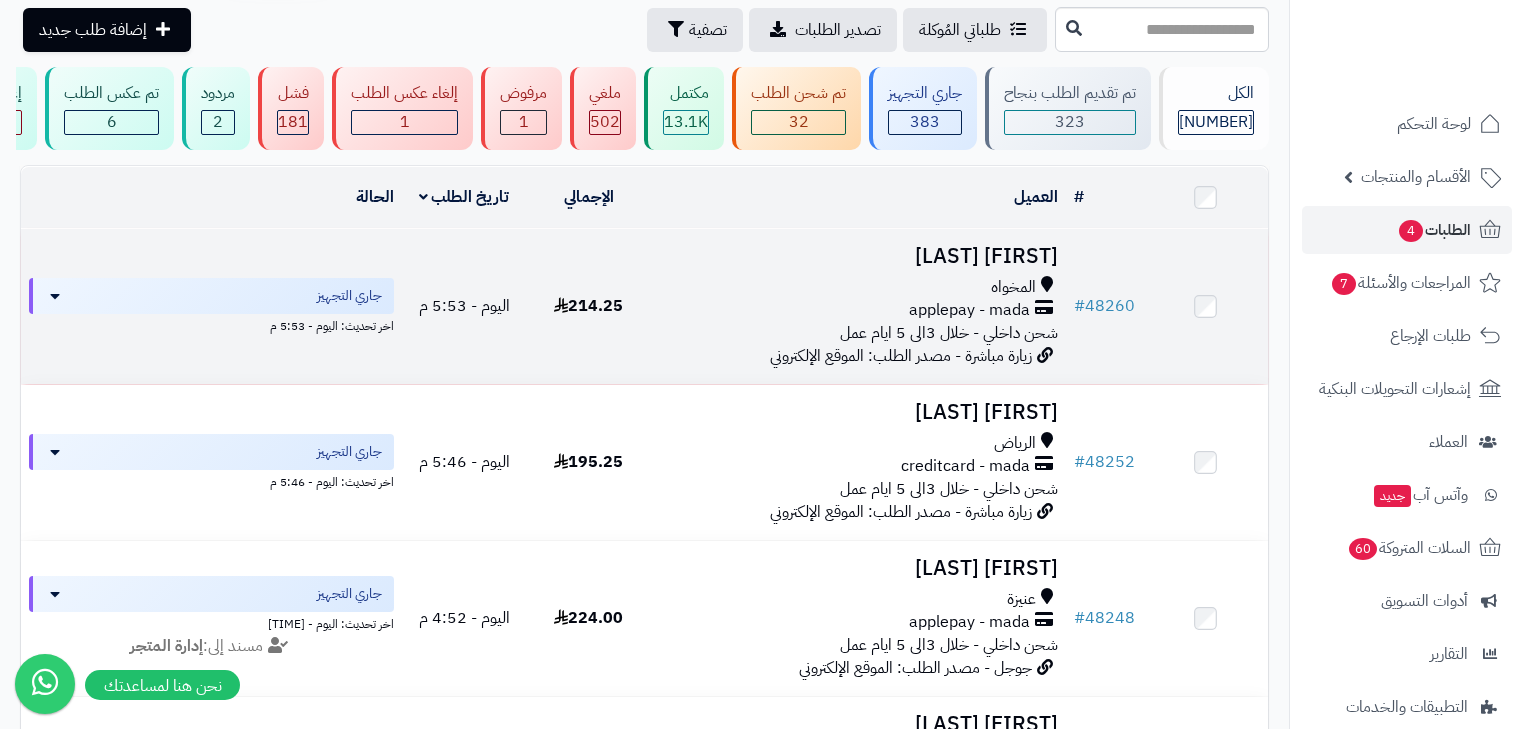 click on "applepay - mada" at bounding box center [969, 310] 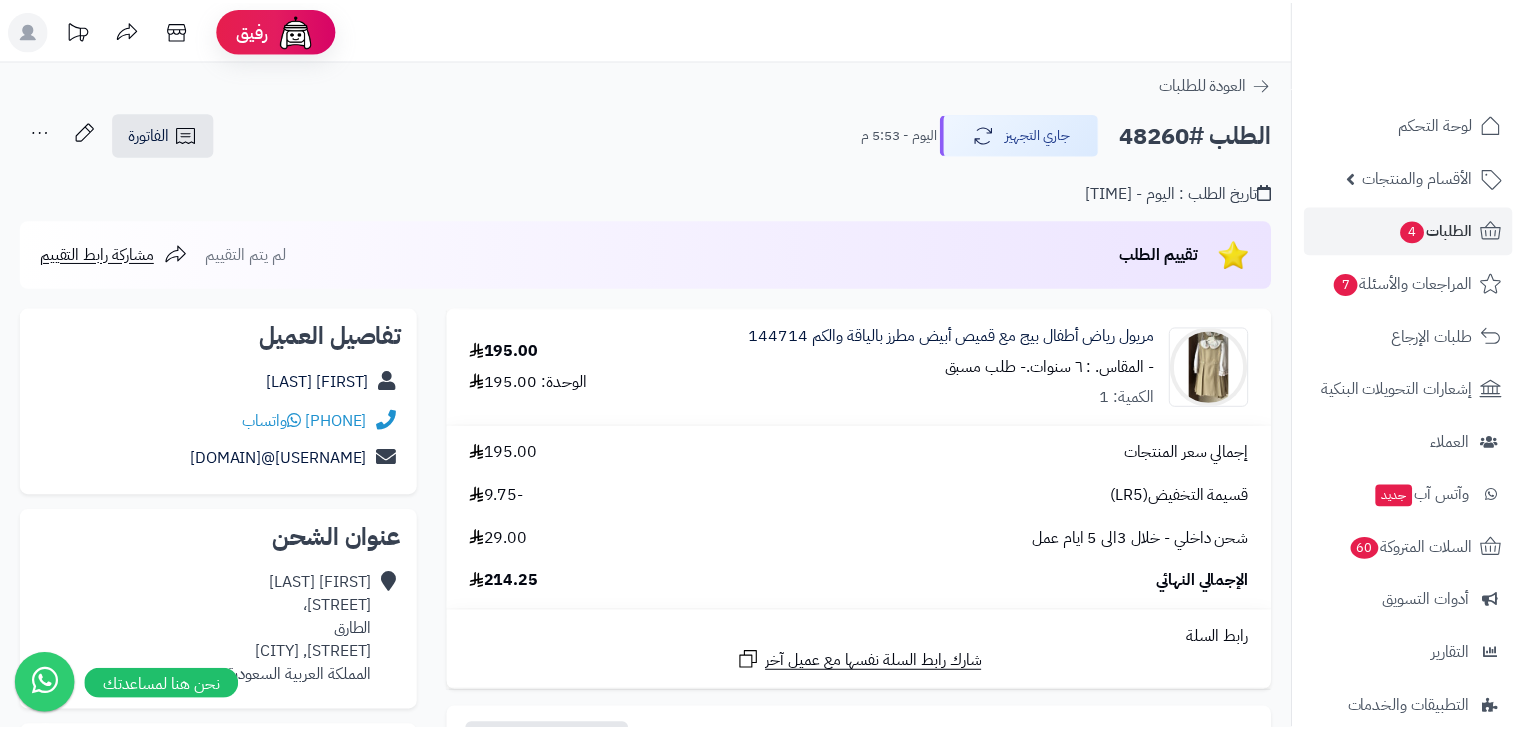 scroll, scrollTop: 0, scrollLeft: 0, axis: both 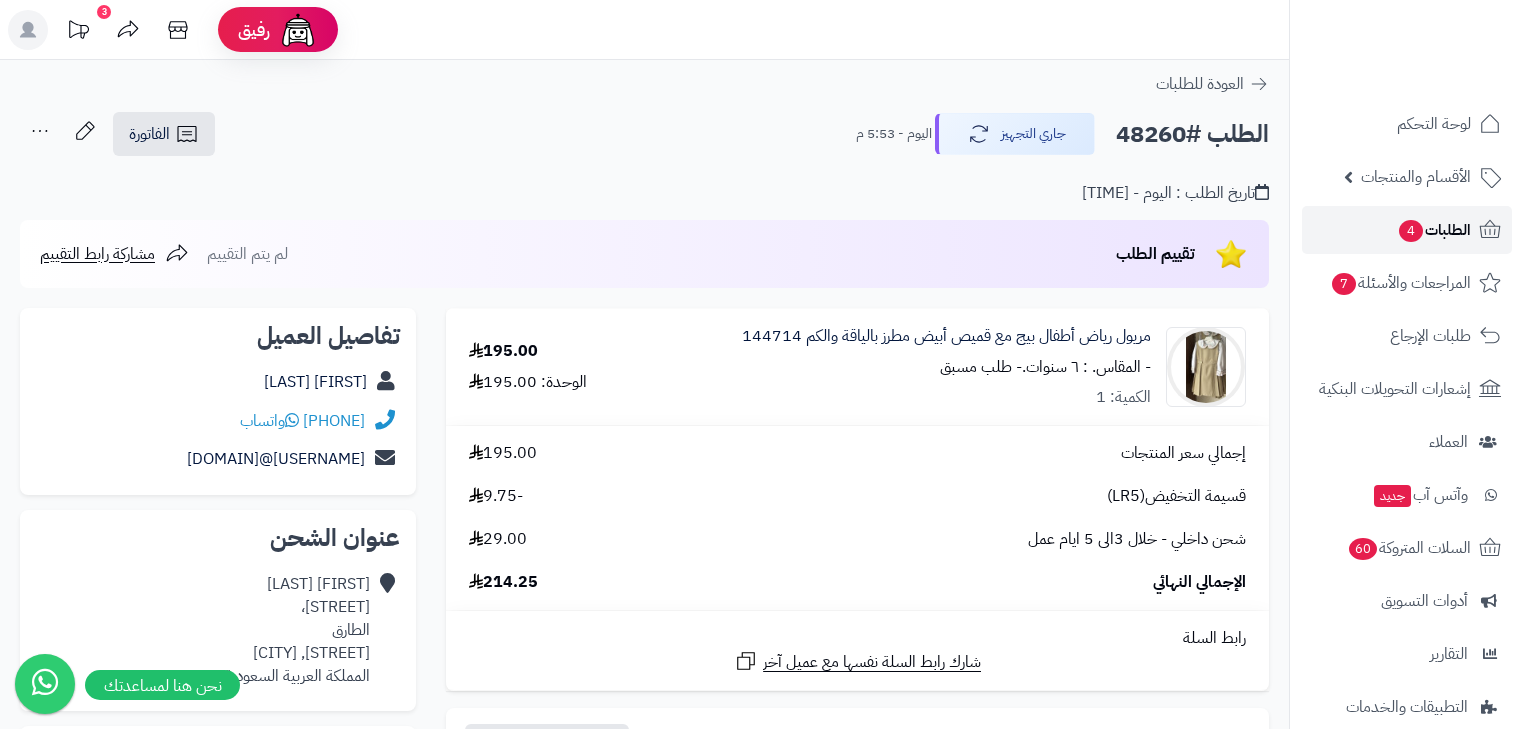 click 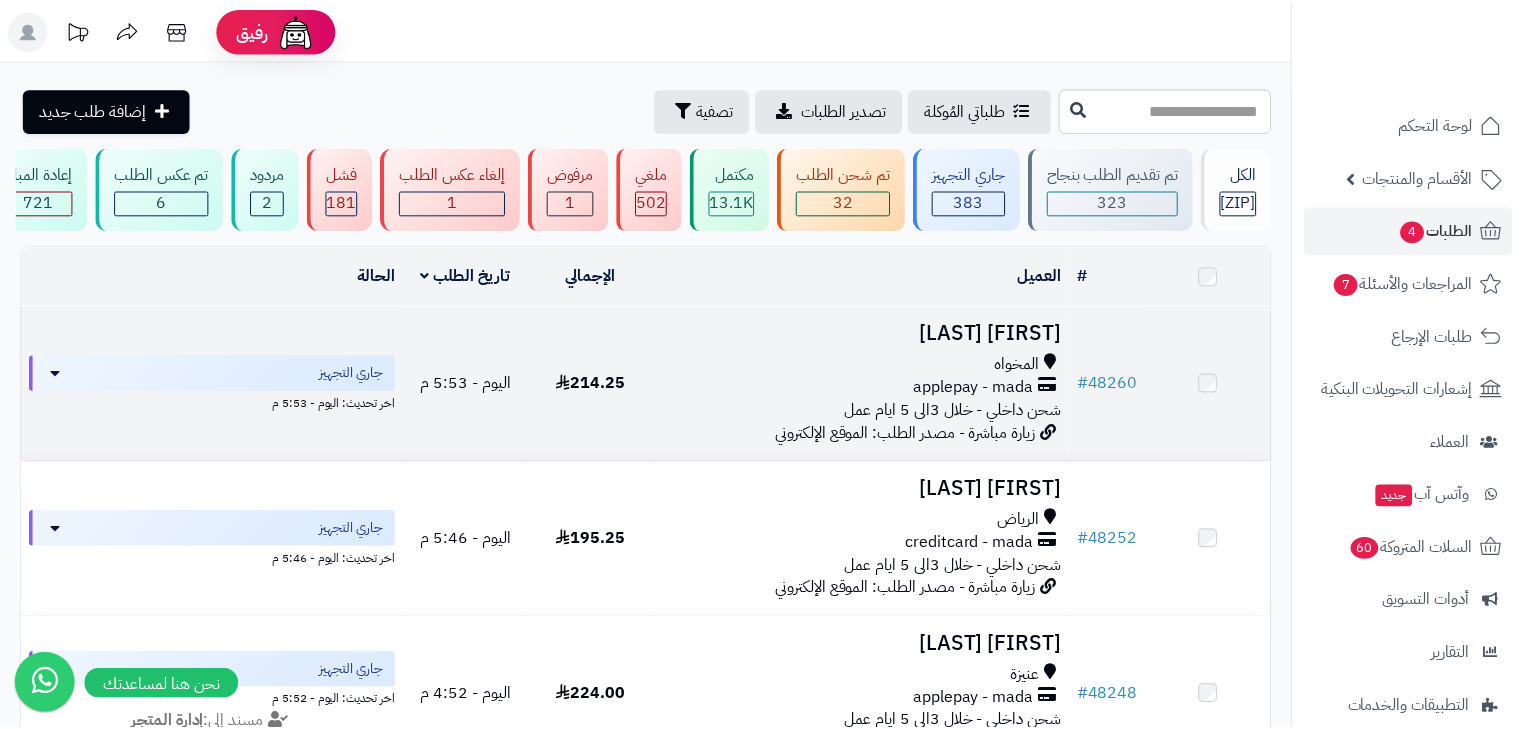 scroll, scrollTop: 0, scrollLeft: 0, axis: both 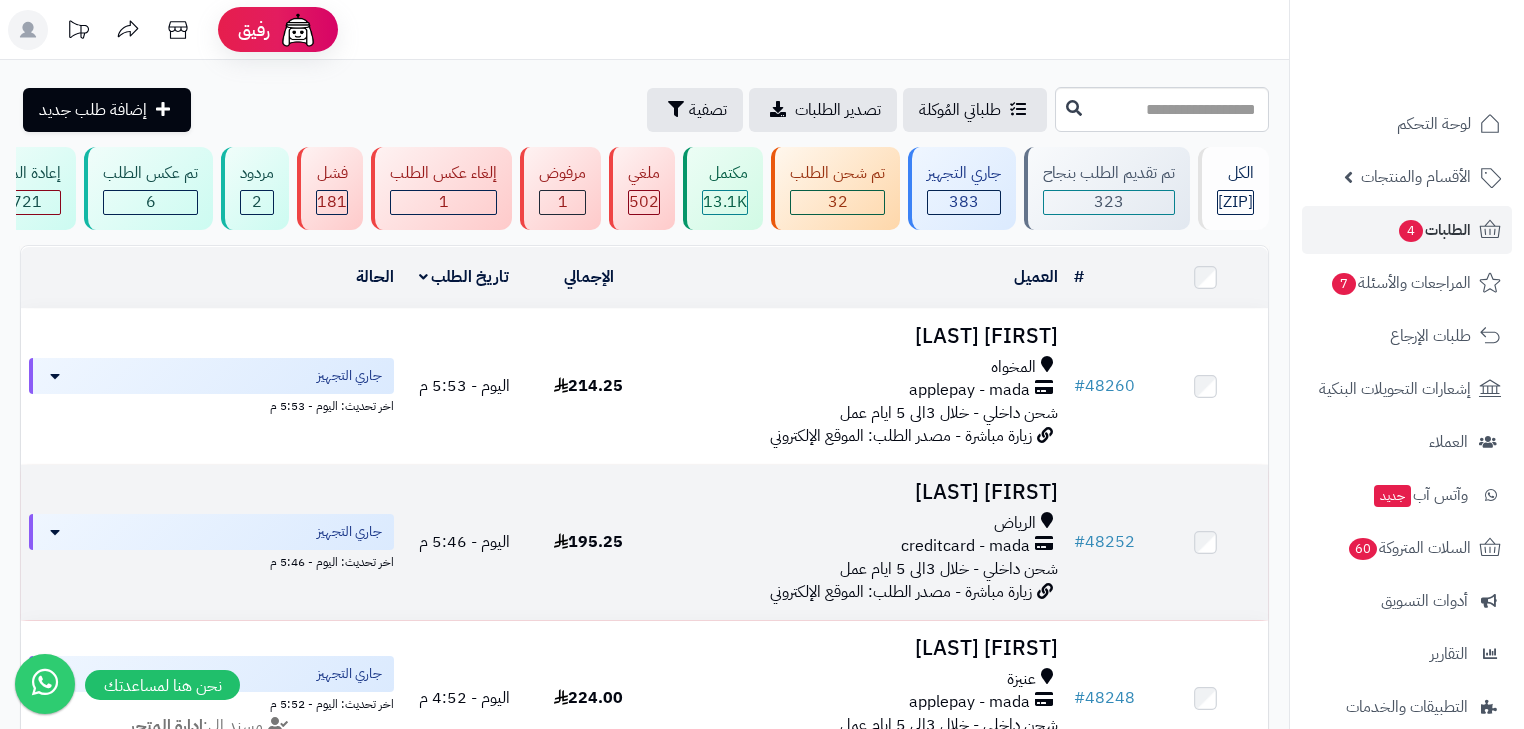 click on "الرياض" at bounding box center [1015, 523] 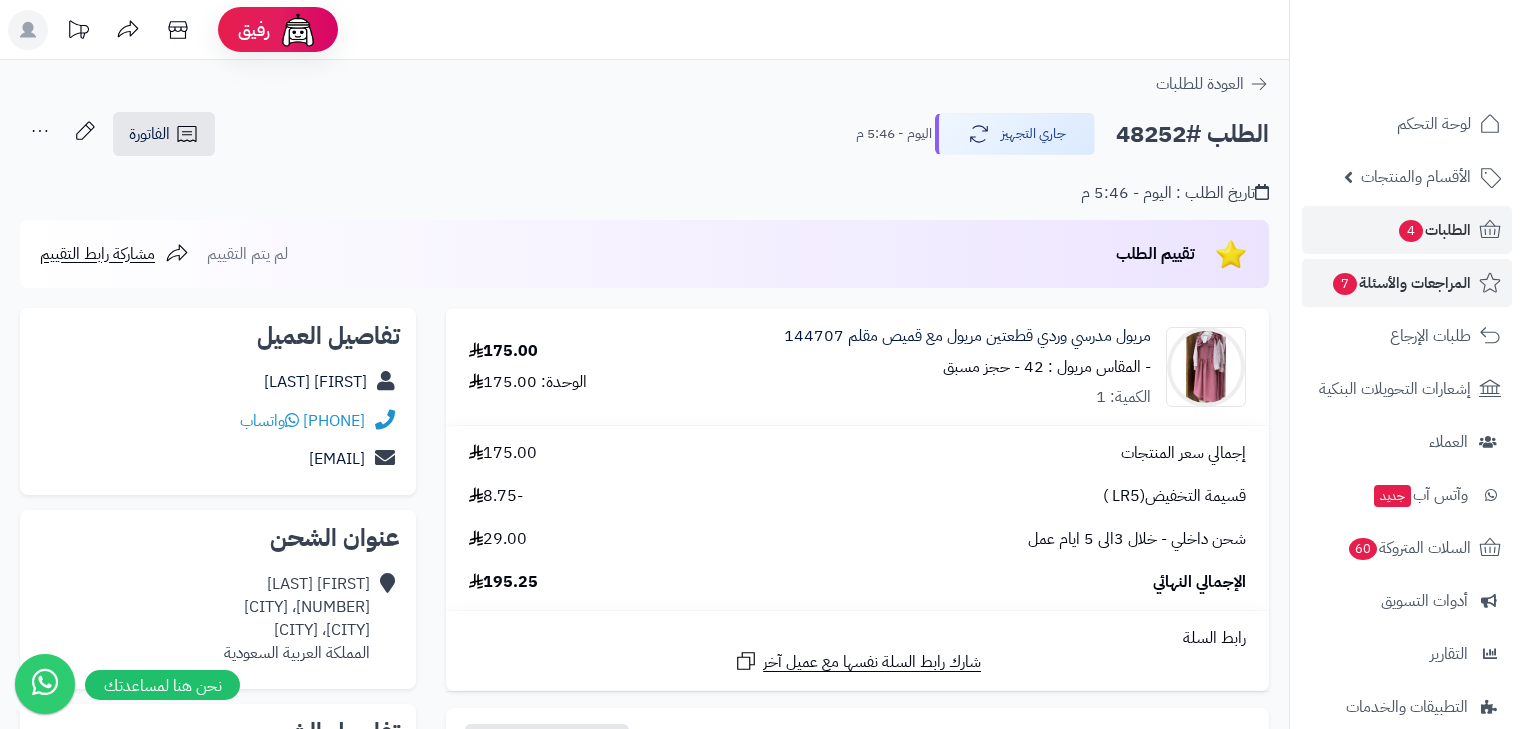 scroll, scrollTop: 0, scrollLeft: 0, axis: both 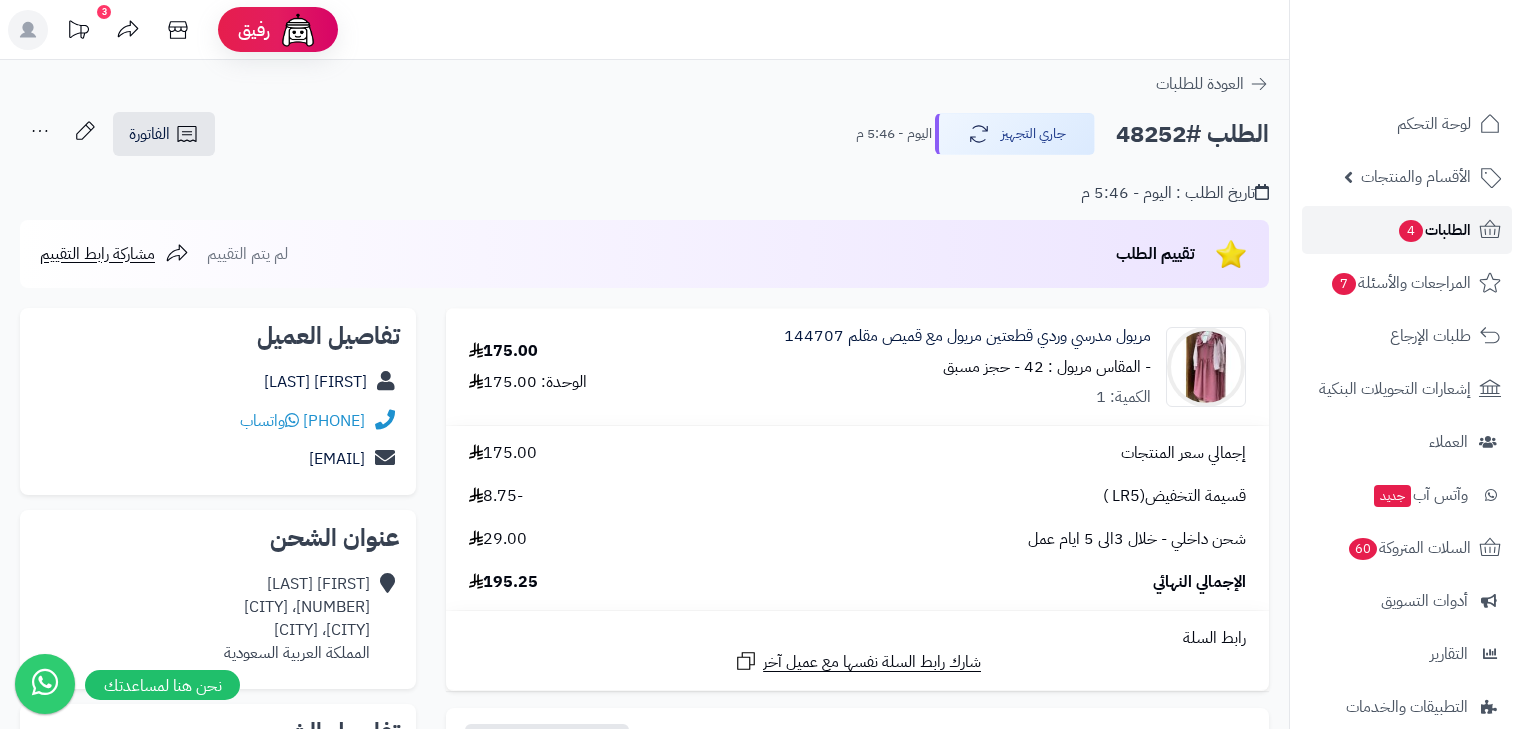 click on "الطلبات  4" at bounding box center (1434, 230) 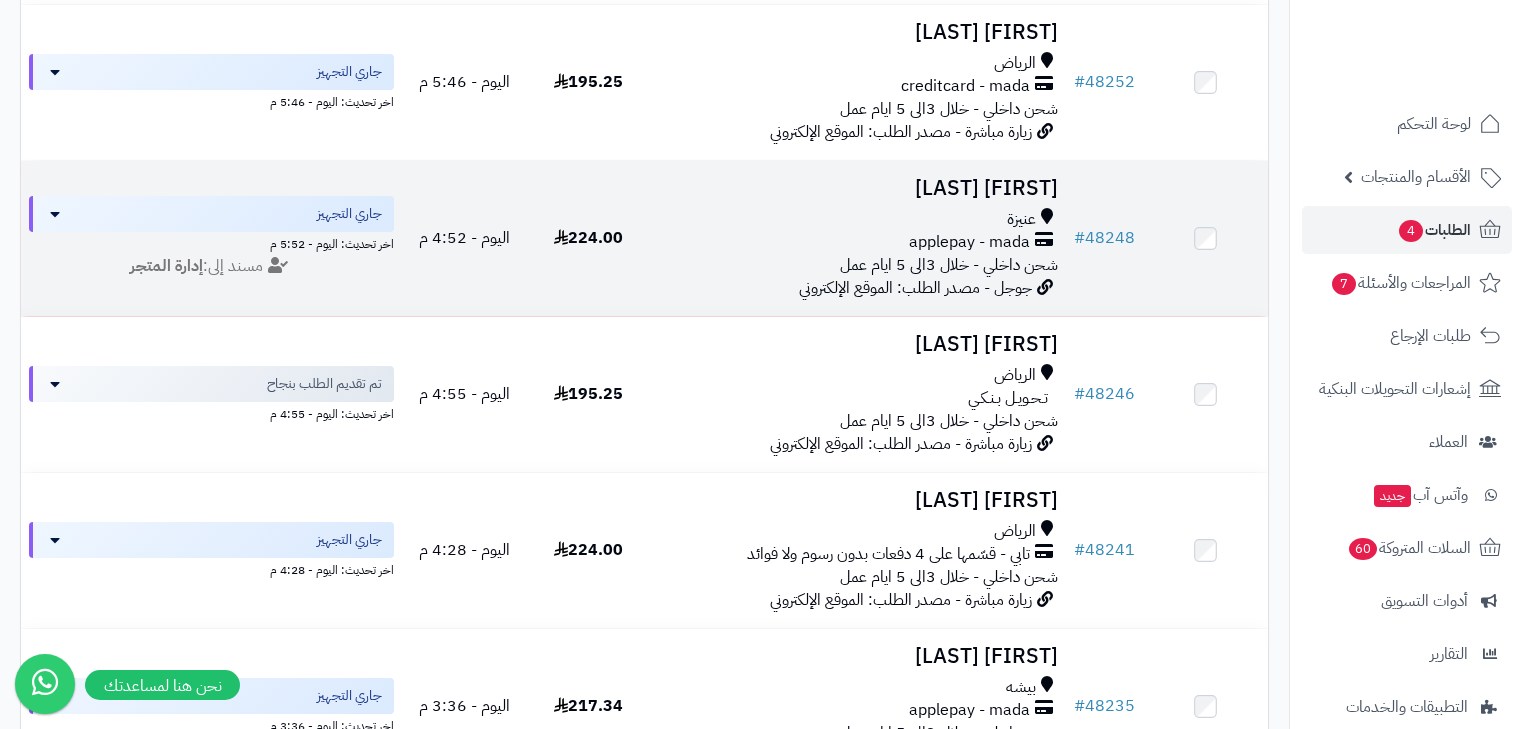 scroll, scrollTop: 560, scrollLeft: 0, axis: vertical 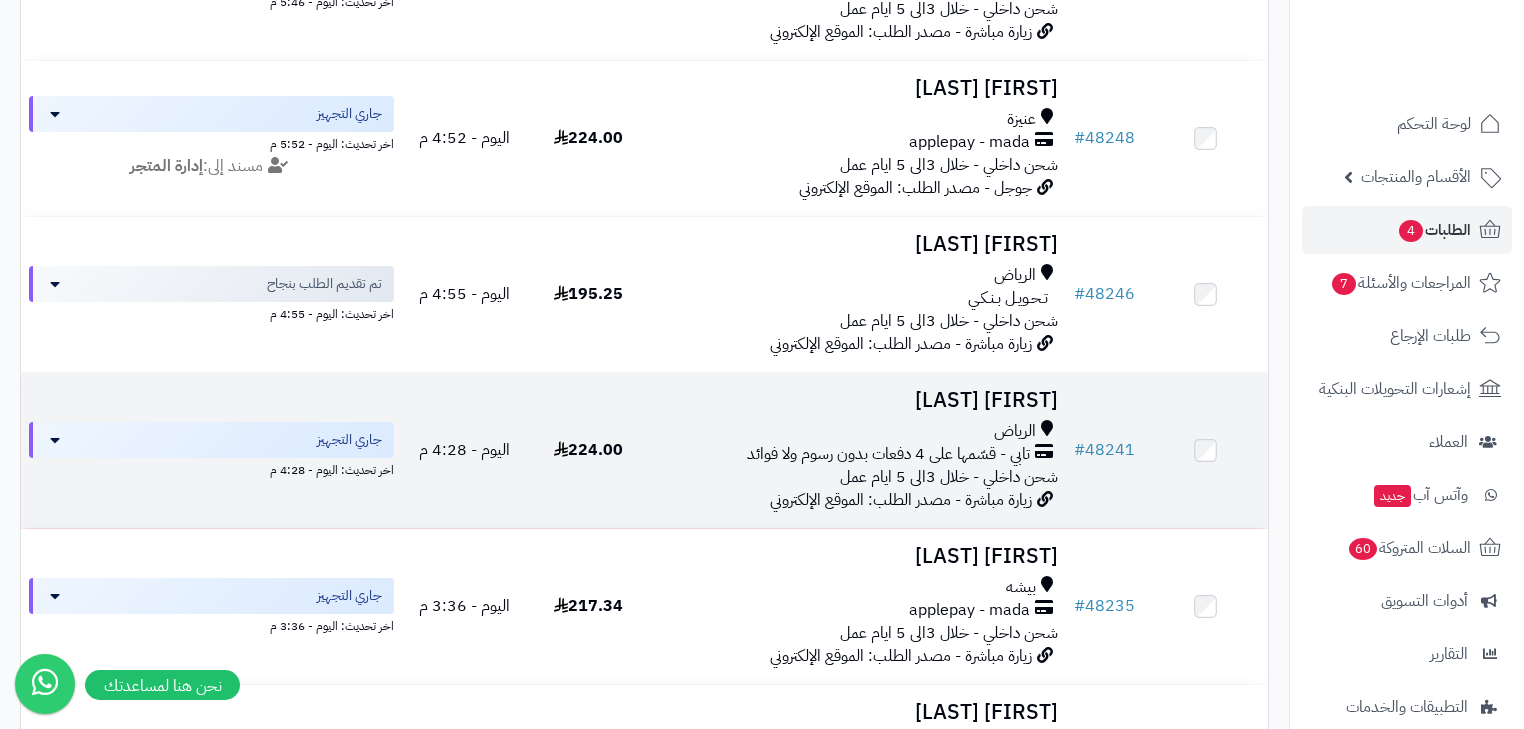 click on "[FIRST] [LAST]" at bounding box center [858, 400] 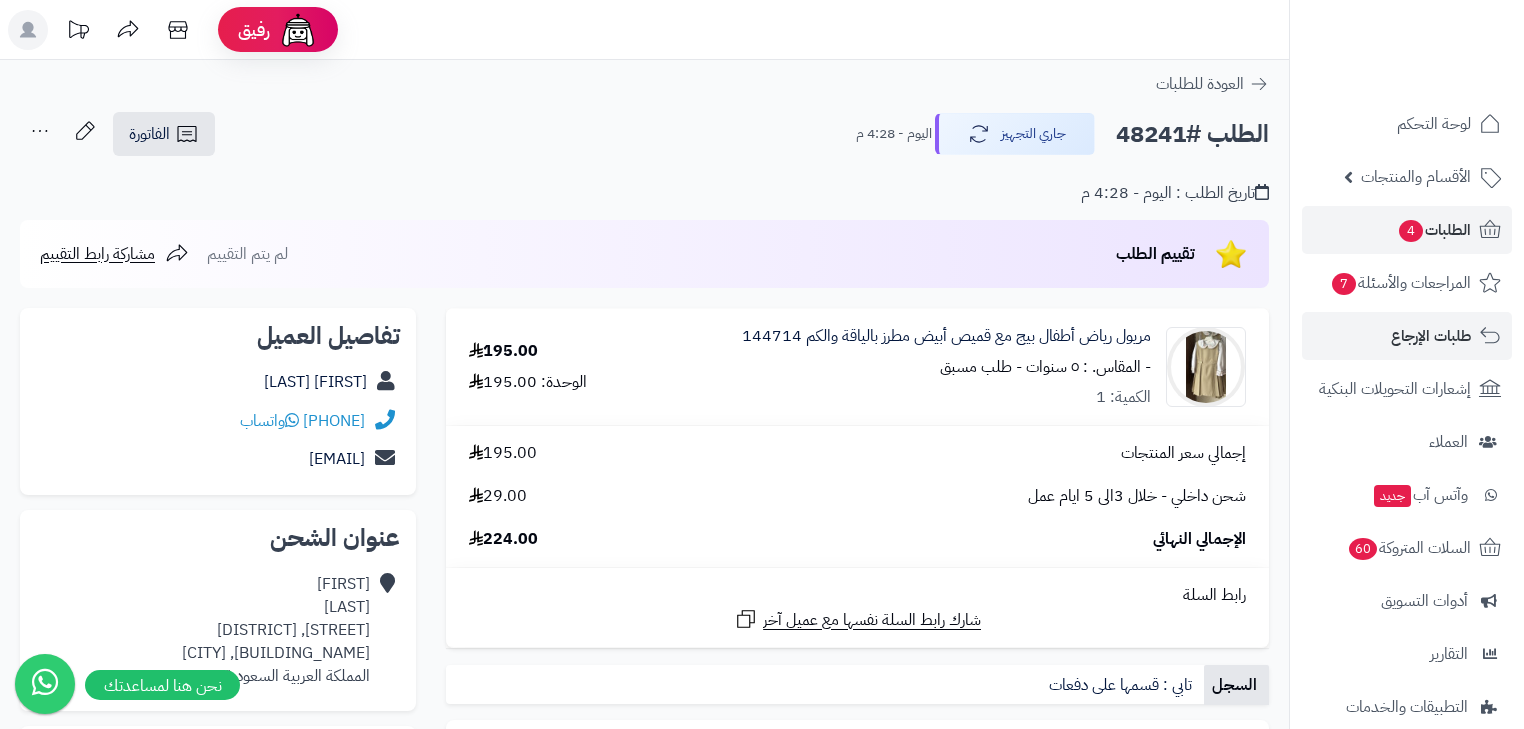 scroll, scrollTop: 0, scrollLeft: 0, axis: both 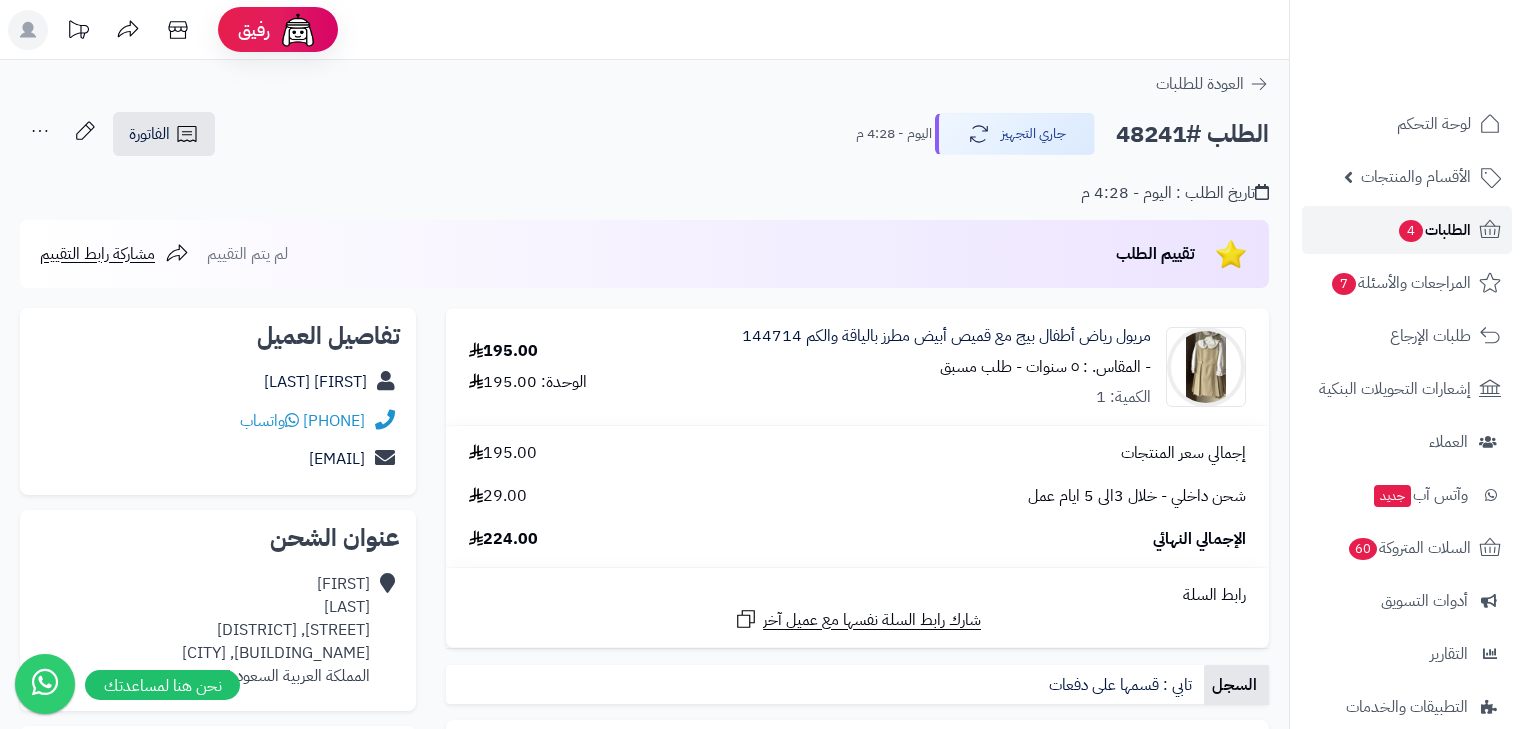 click on "4" at bounding box center (1411, 231) 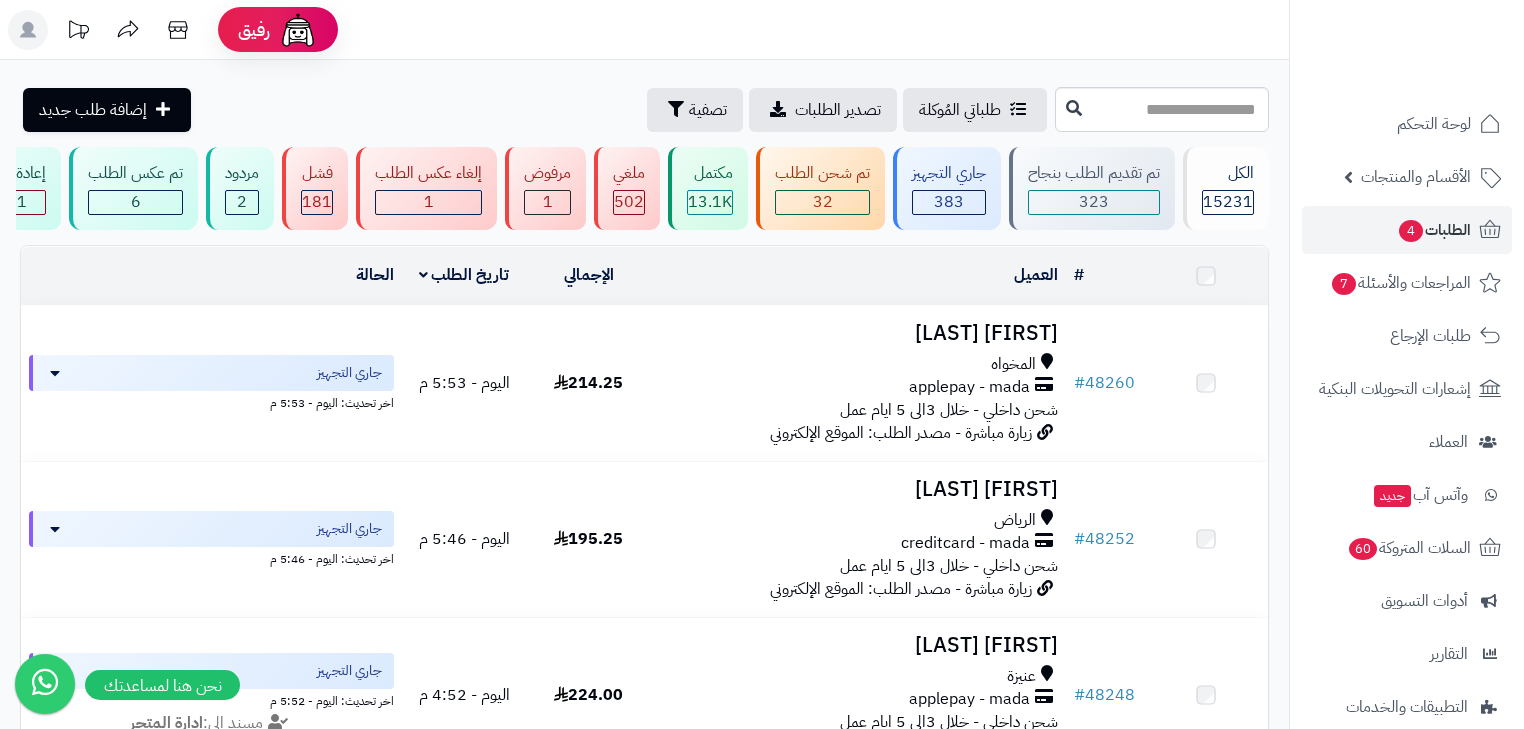 scroll, scrollTop: 0, scrollLeft: 0, axis: both 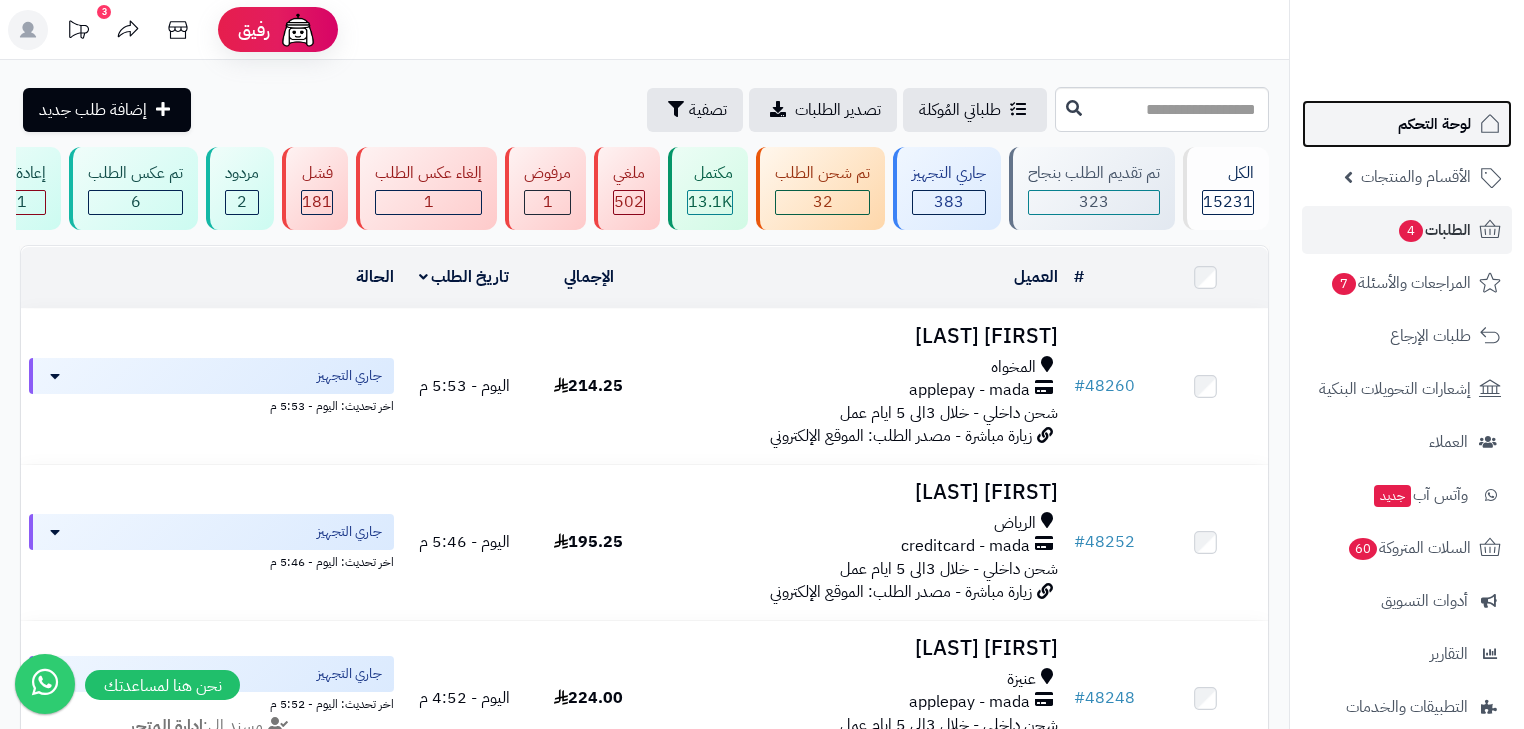 click on "لوحة التحكم" at bounding box center (1407, 124) 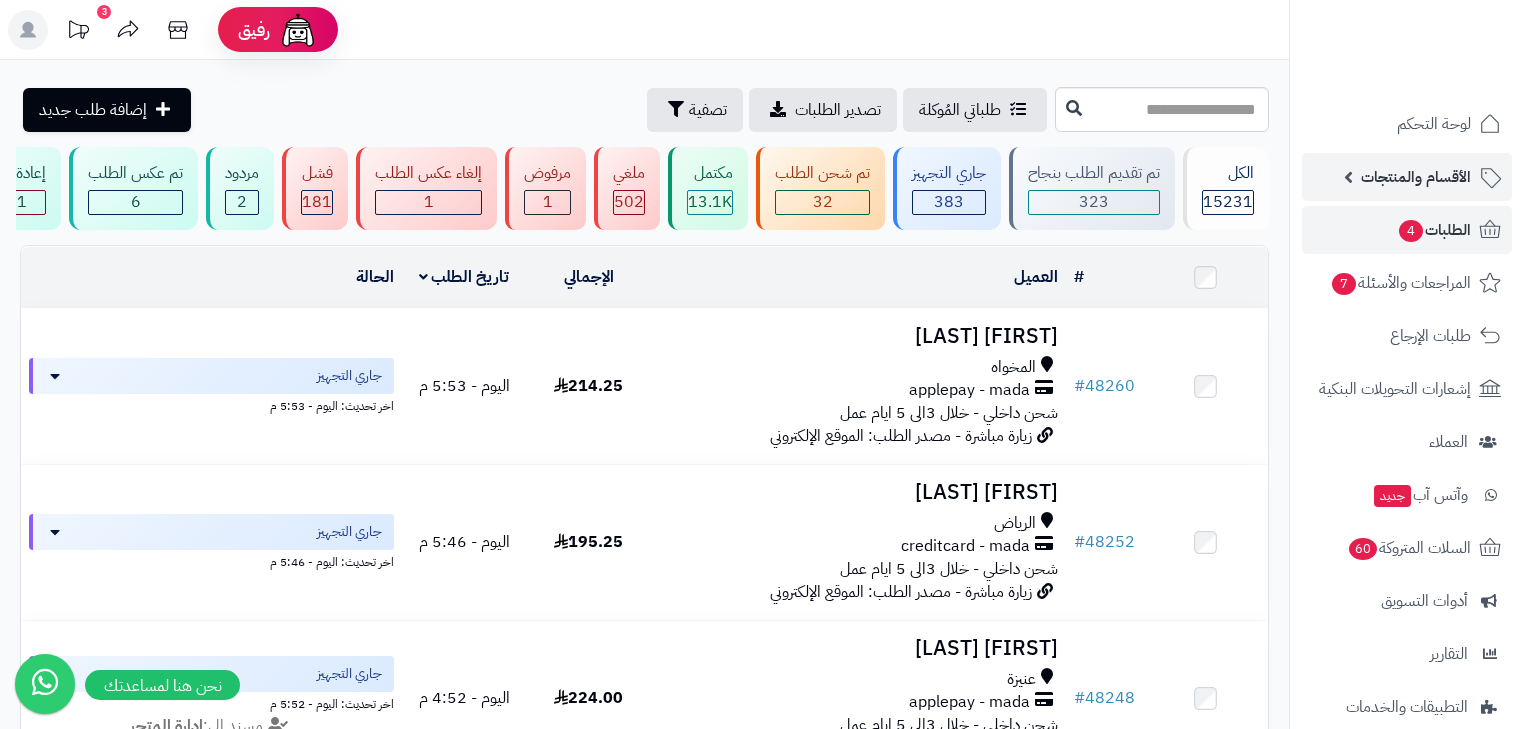 click on "الأقسام والمنتجات" at bounding box center [1416, 177] 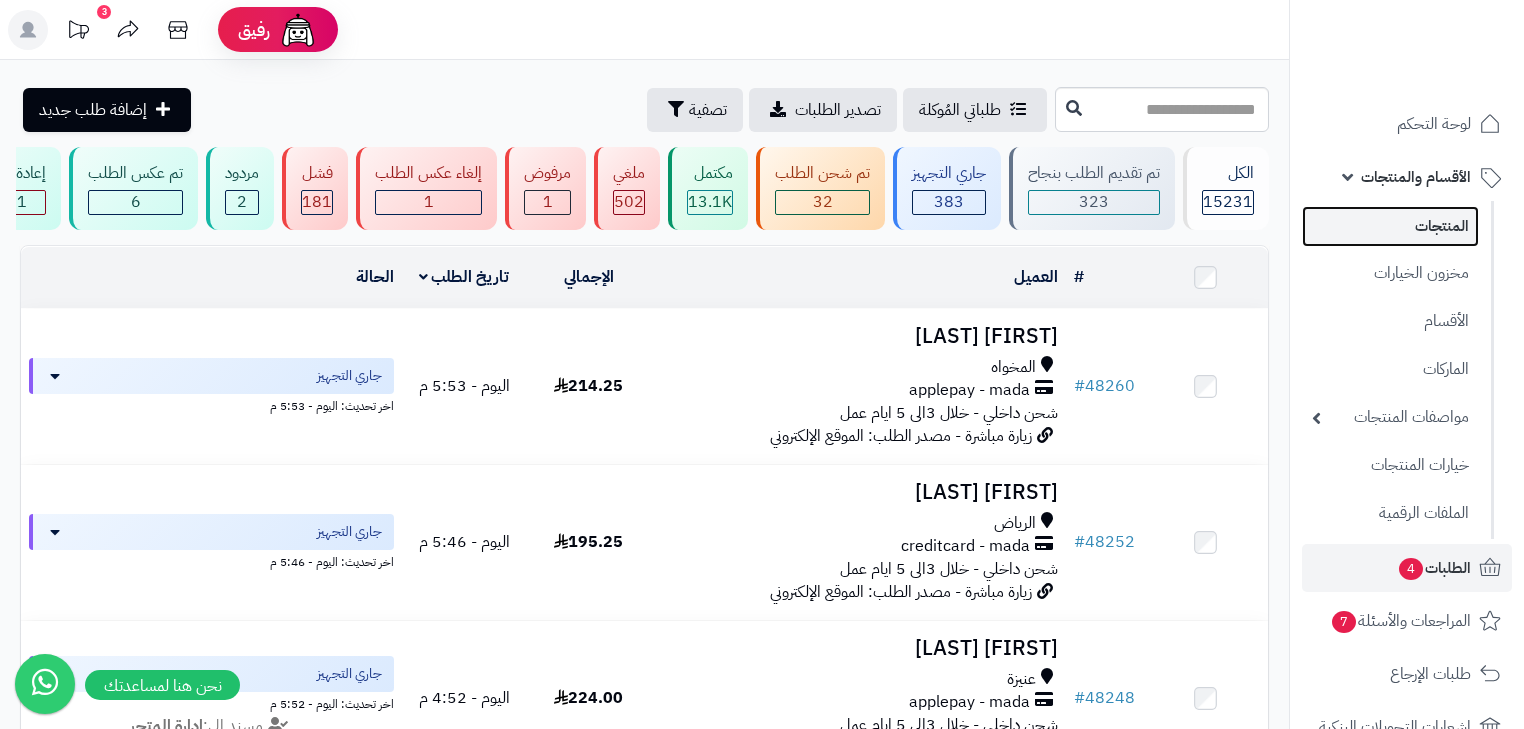 click on "المنتجات" at bounding box center [1390, 226] 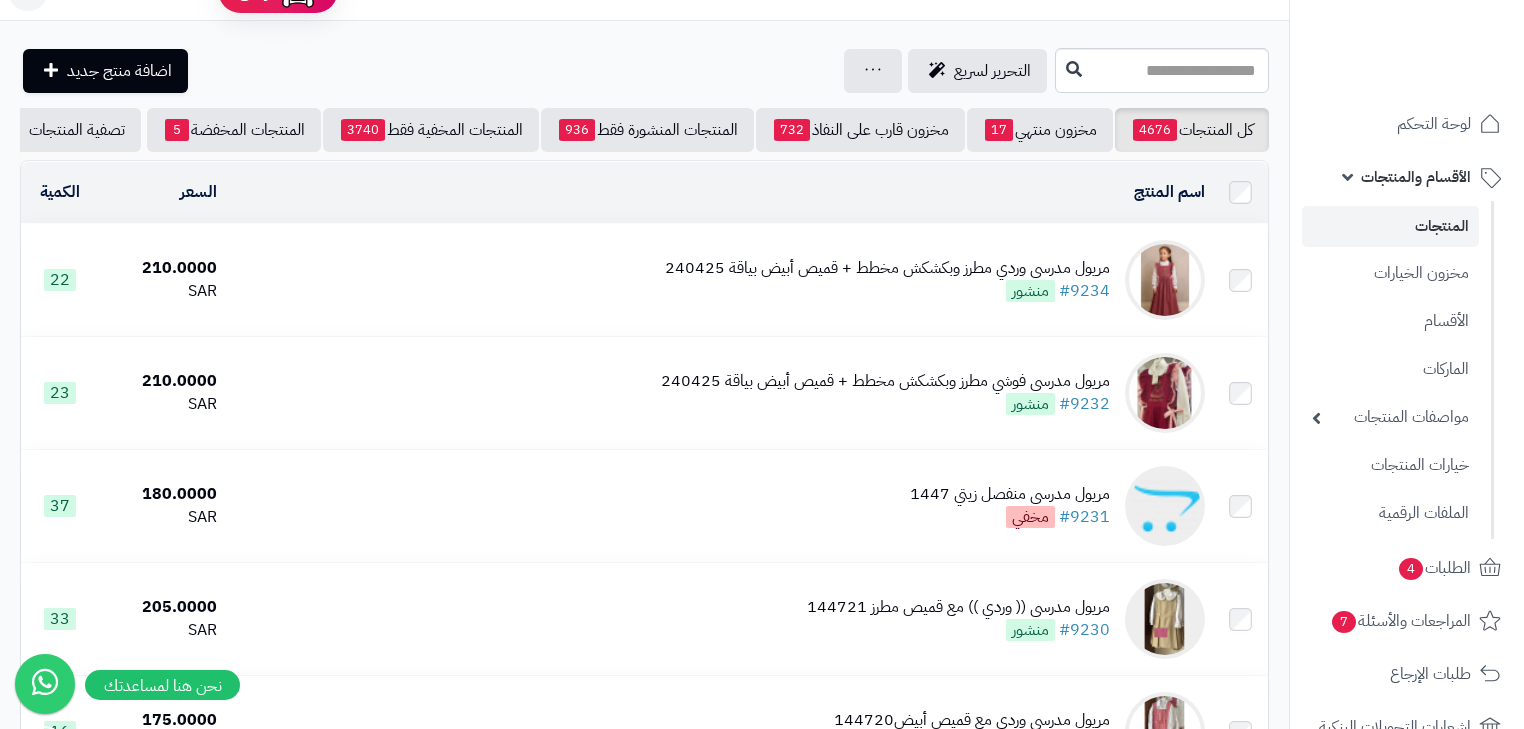 scroll, scrollTop: 0, scrollLeft: 0, axis: both 